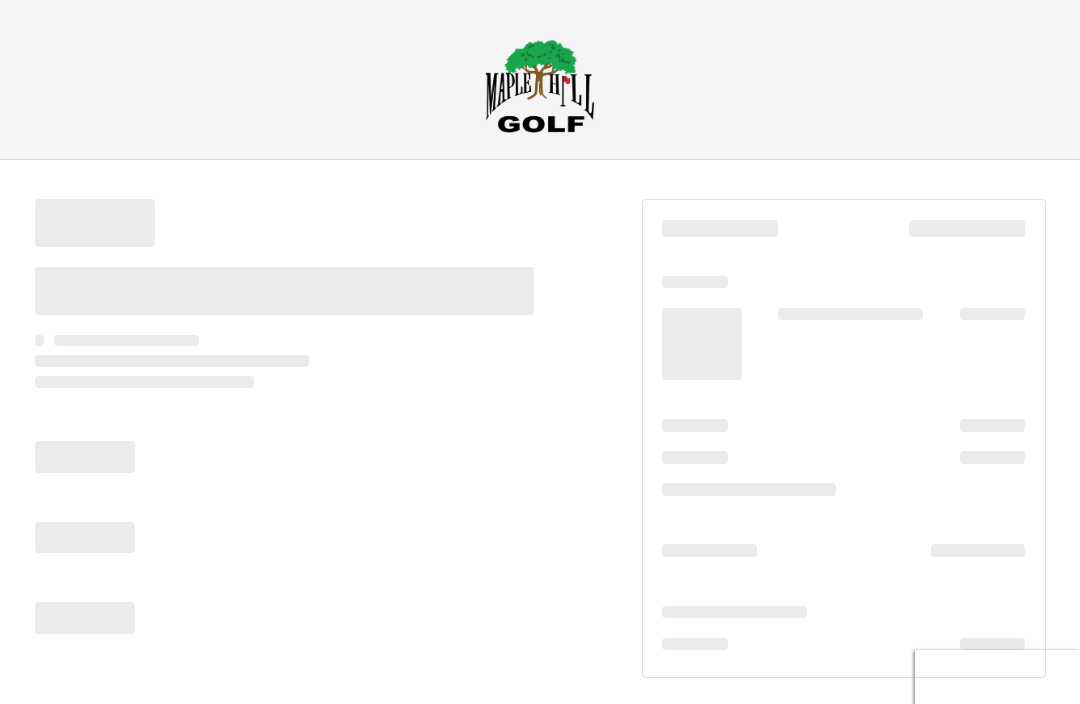 scroll, scrollTop: 0, scrollLeft: 0, axis: both 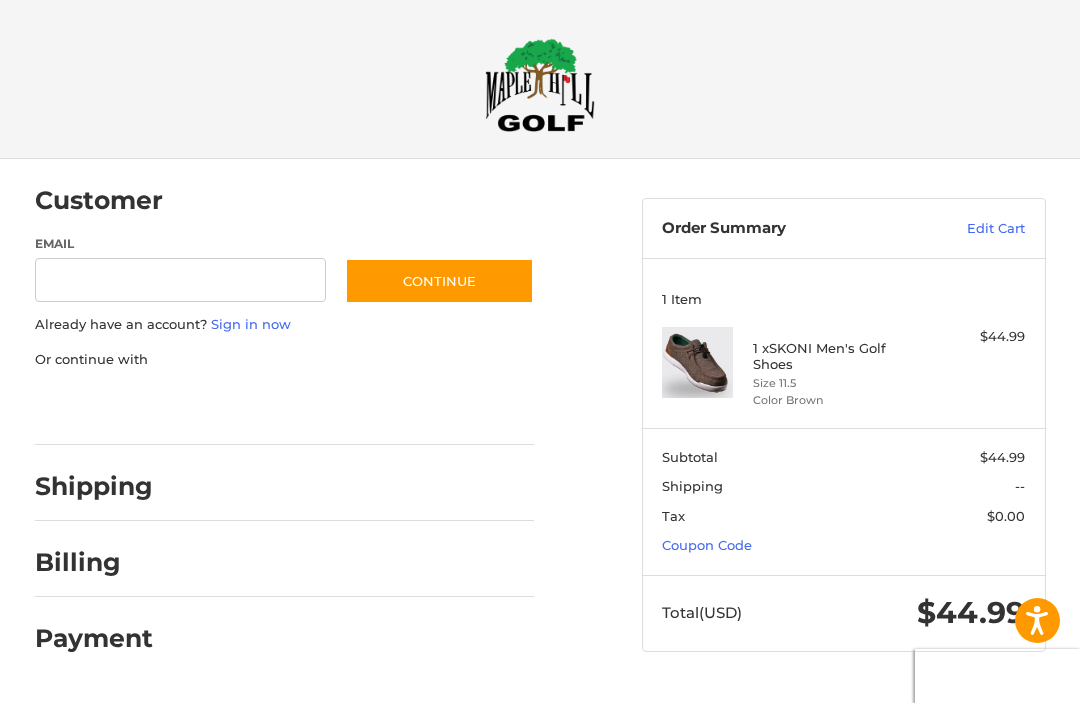 click on "Coupon Code" at bounding box center [707, 546] 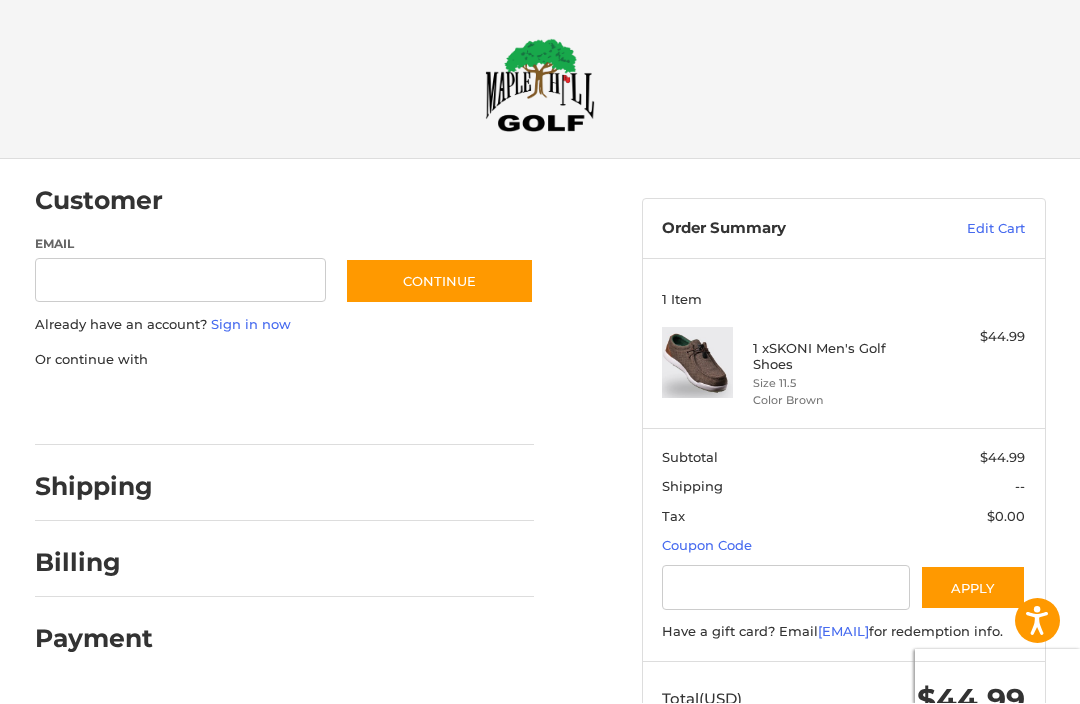 scroll, scrollTop: 1, scrollLeft: 0, axis: vertical 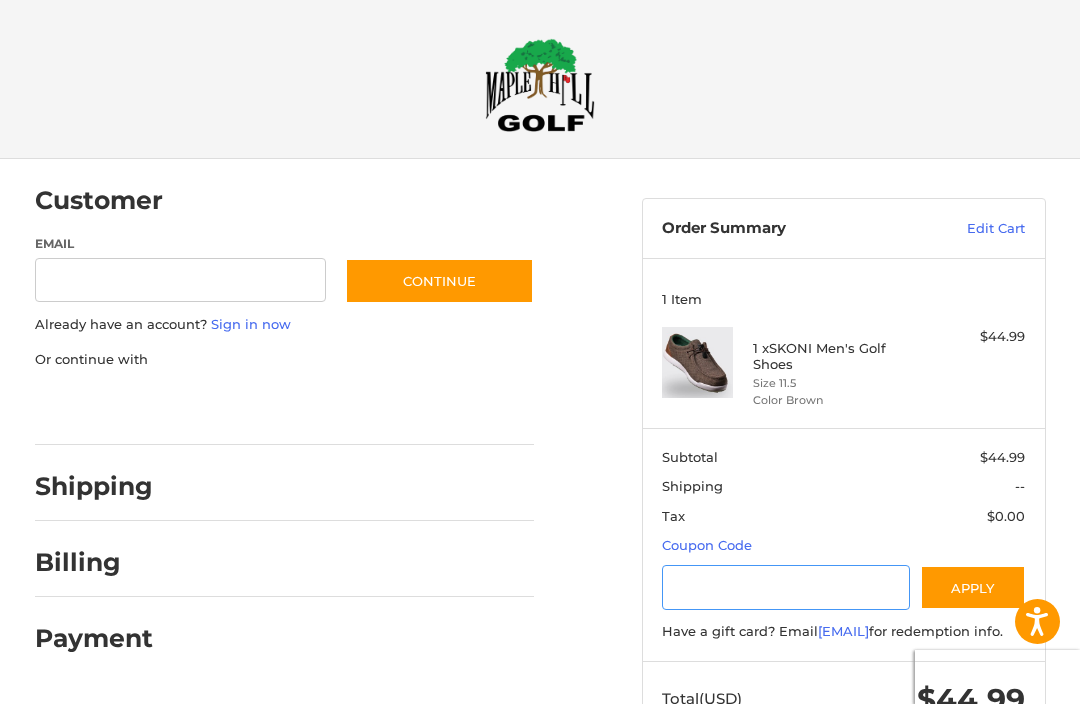 click at bounding box center (786, 587) 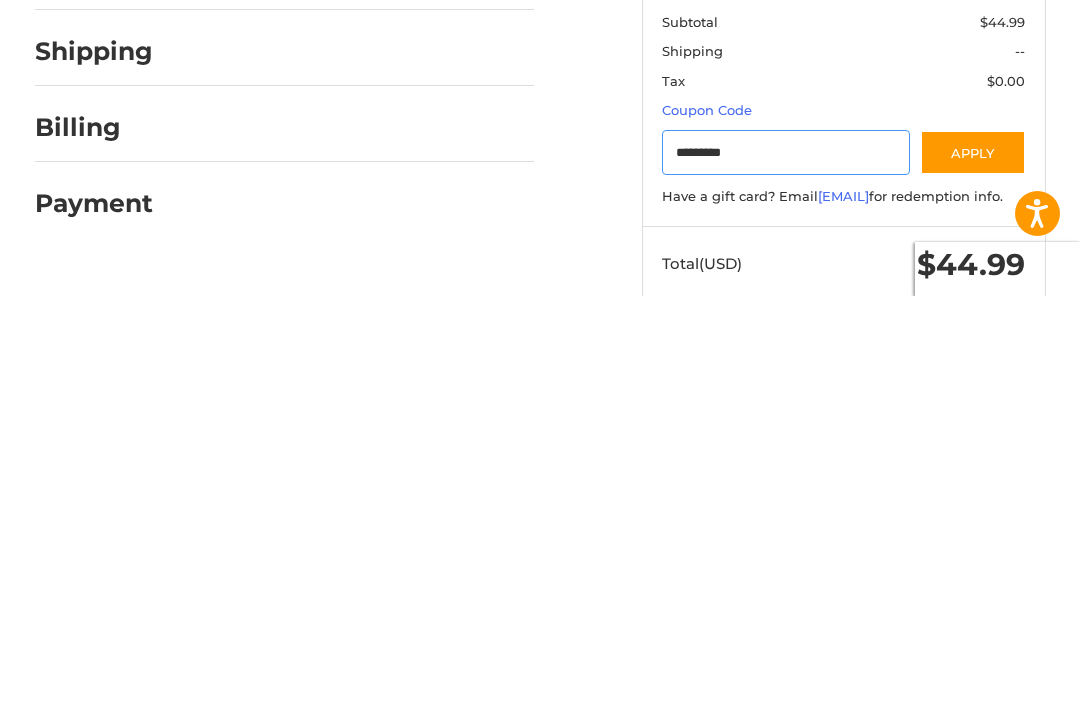 type on "*********" 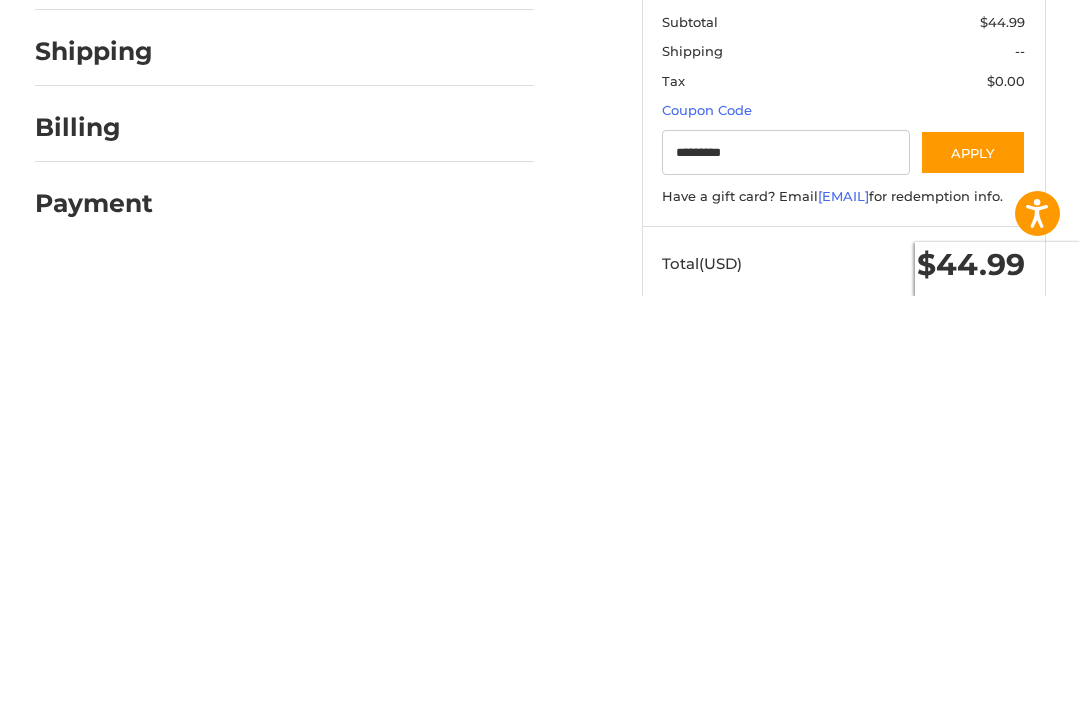 click on "Apply" at bounding box center [973, 560] 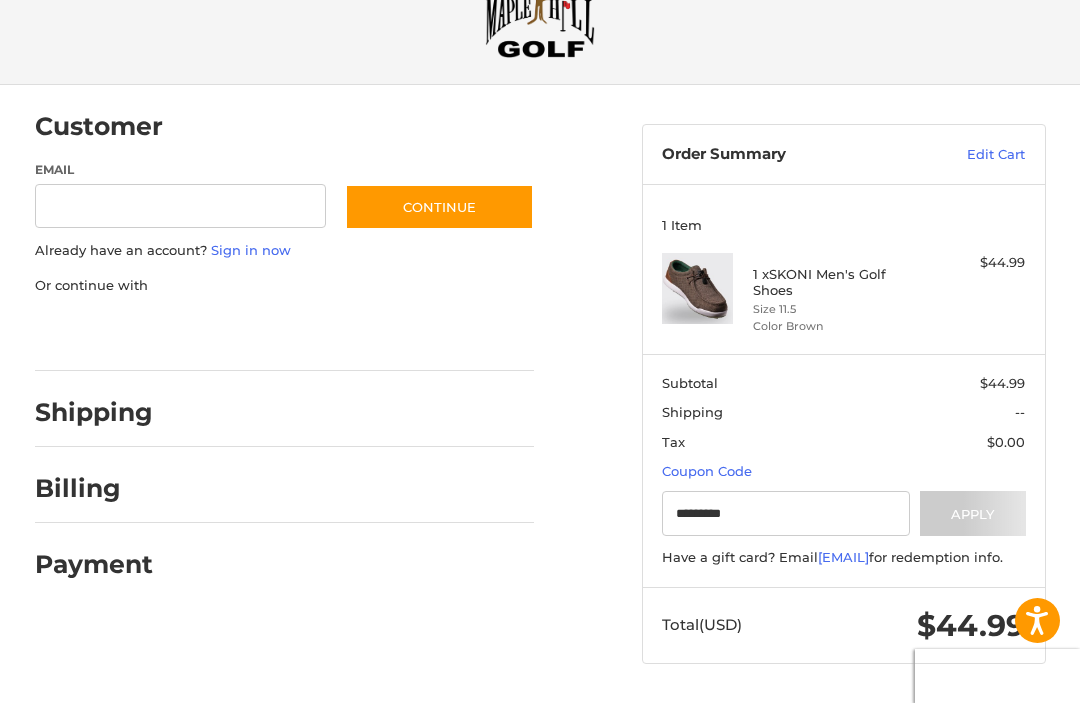 scroll, scrollTop: 90, scrollLeft: 0, axis: vertical 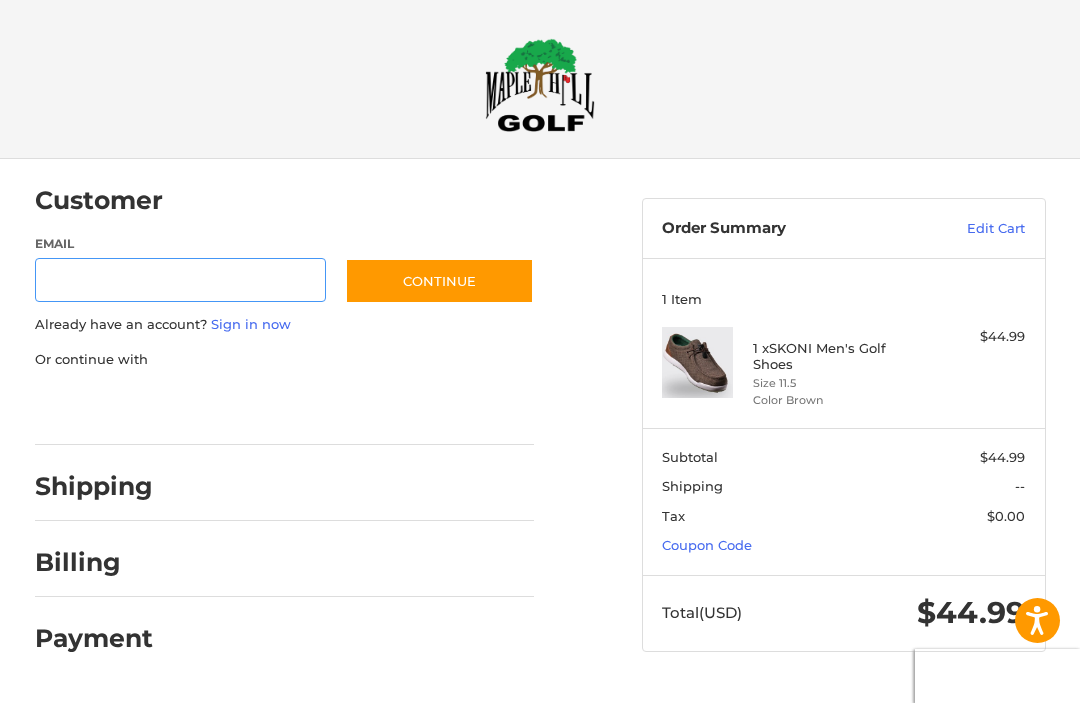 click on "Email" at bounding box center [180, 281] 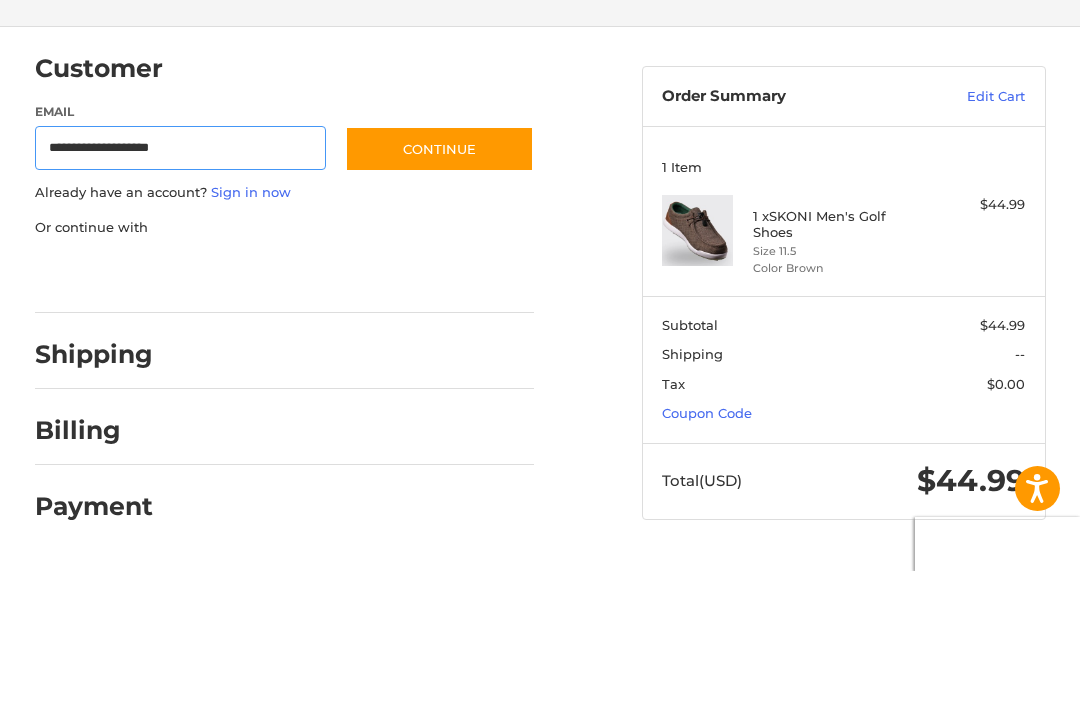 type on "**********" 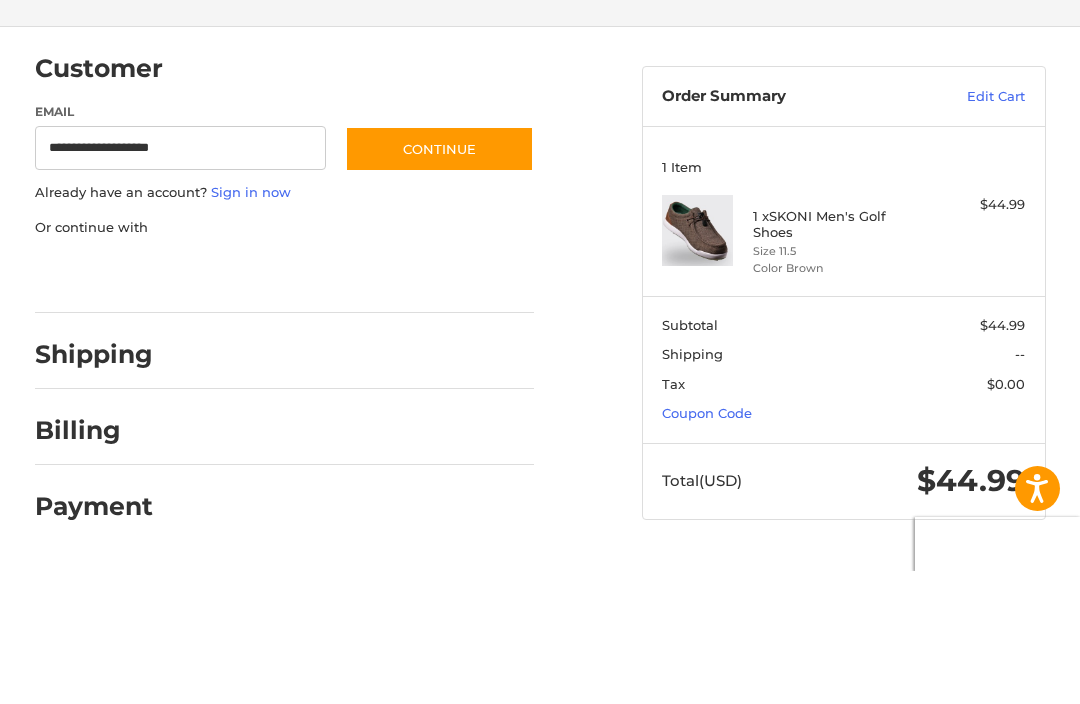 click on "Continue" at bounding box center [439, 282] 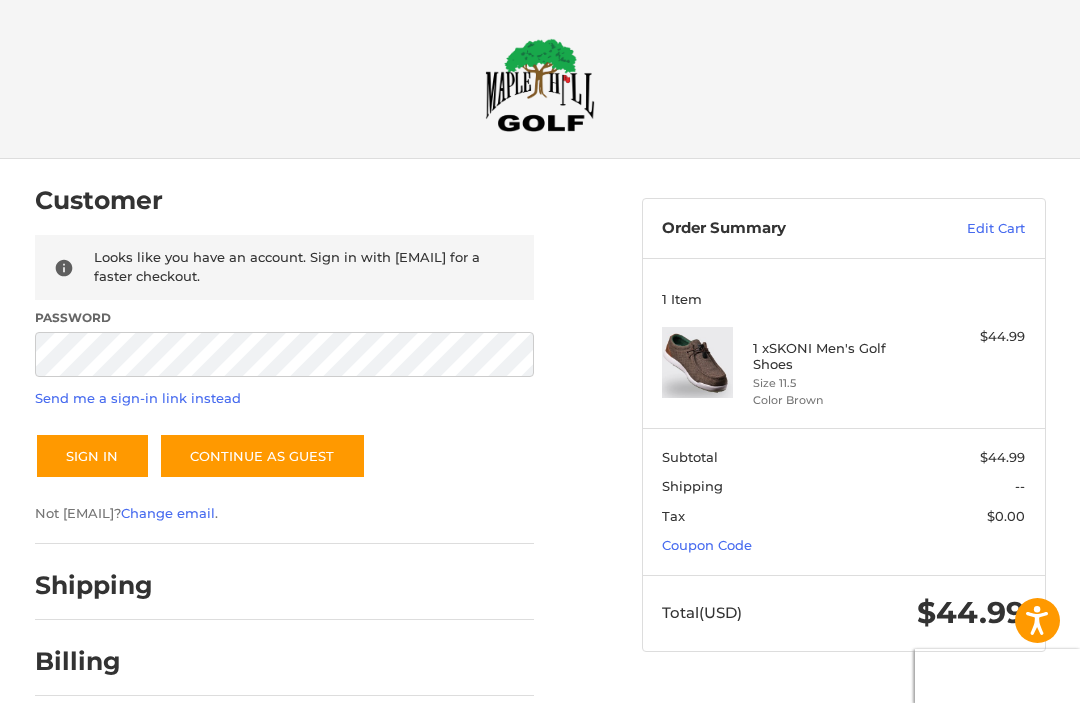 scroll, scrollTop: 1, scrollLeft: 0, axis: vertical 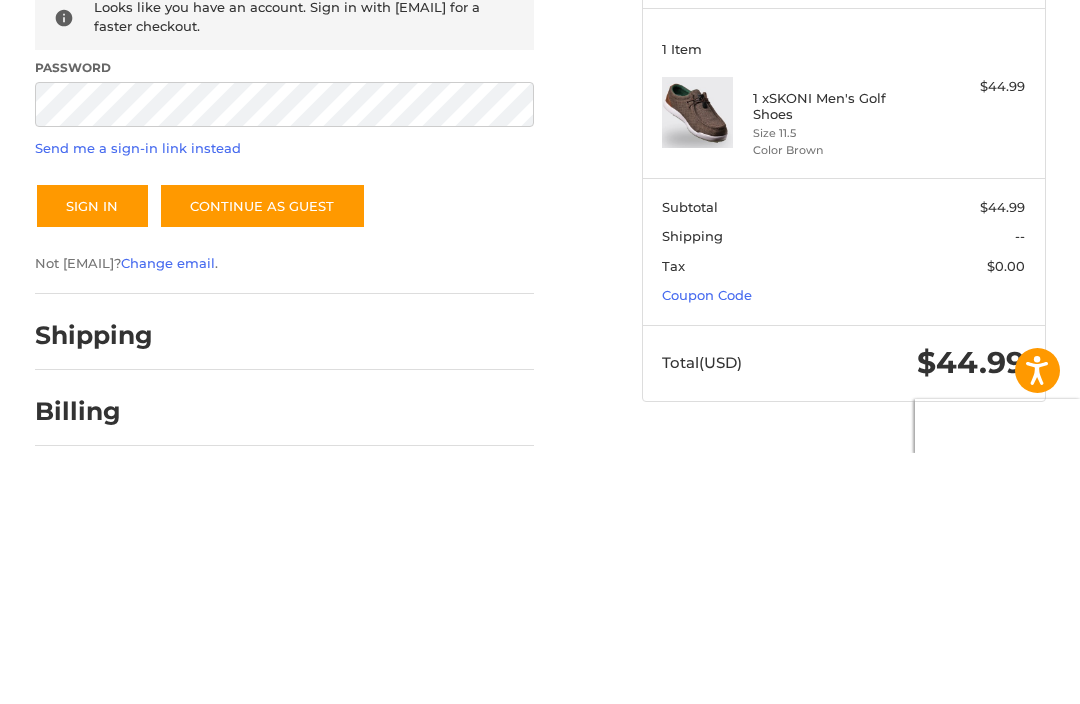 click on "Sign In" at bounding box center (92, 457) 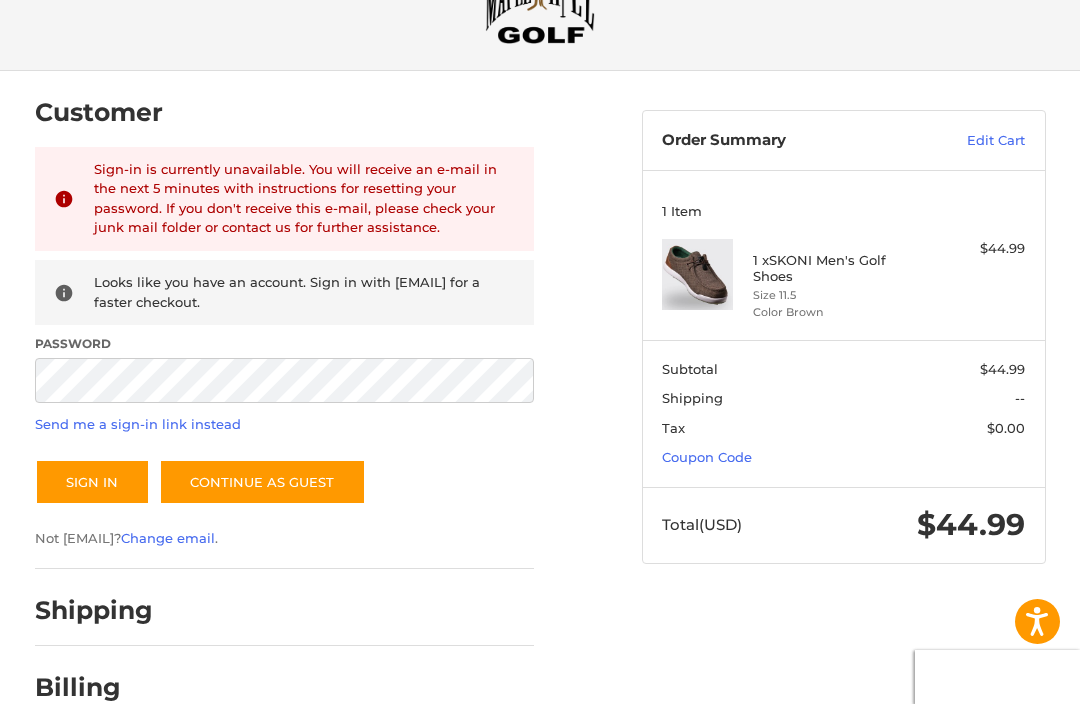 scroll, scrollTop: 0, scrollLeft: 0, axis: both 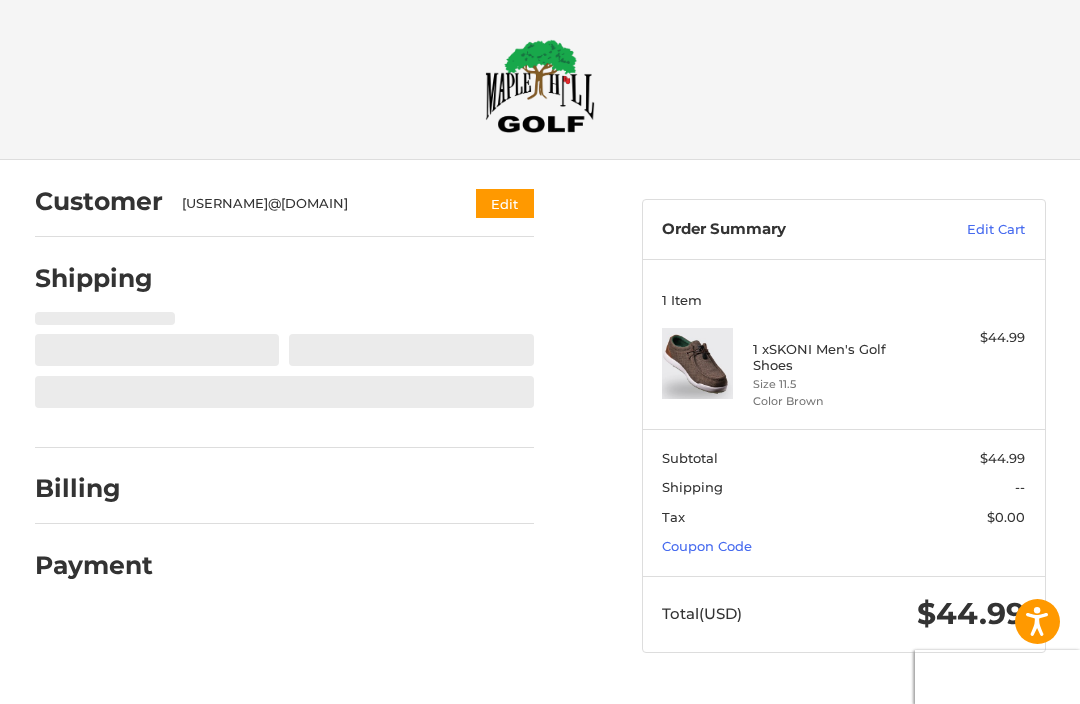 select on "**" 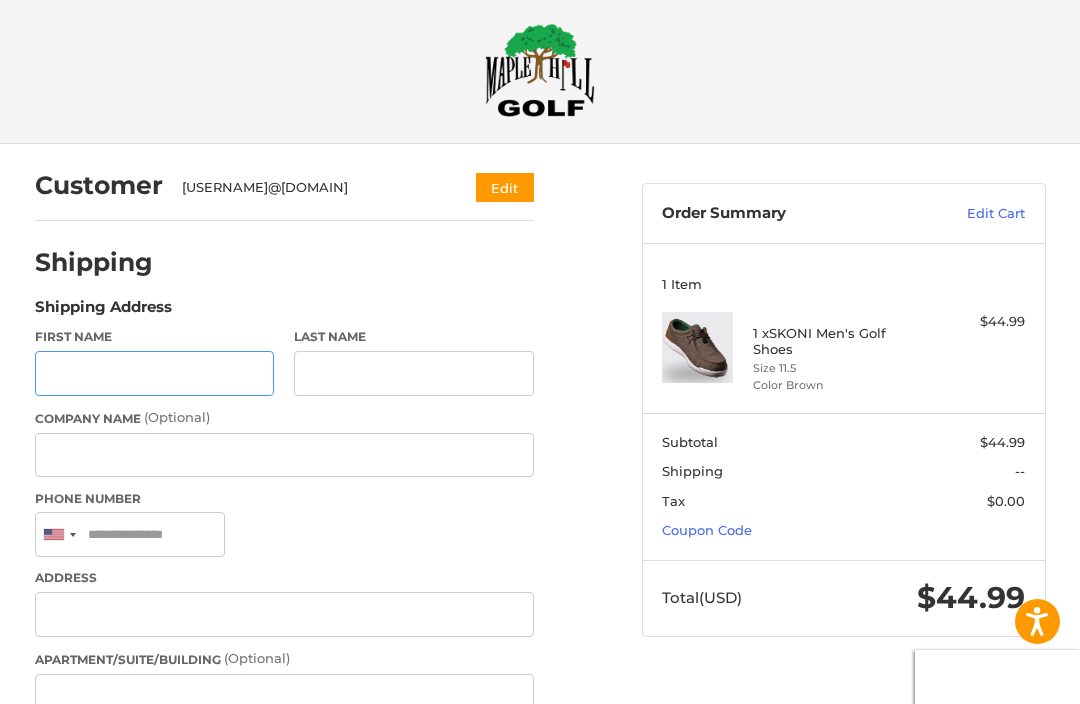 scroll, scrollTop: 0, scrollLeft: 0, axis: both 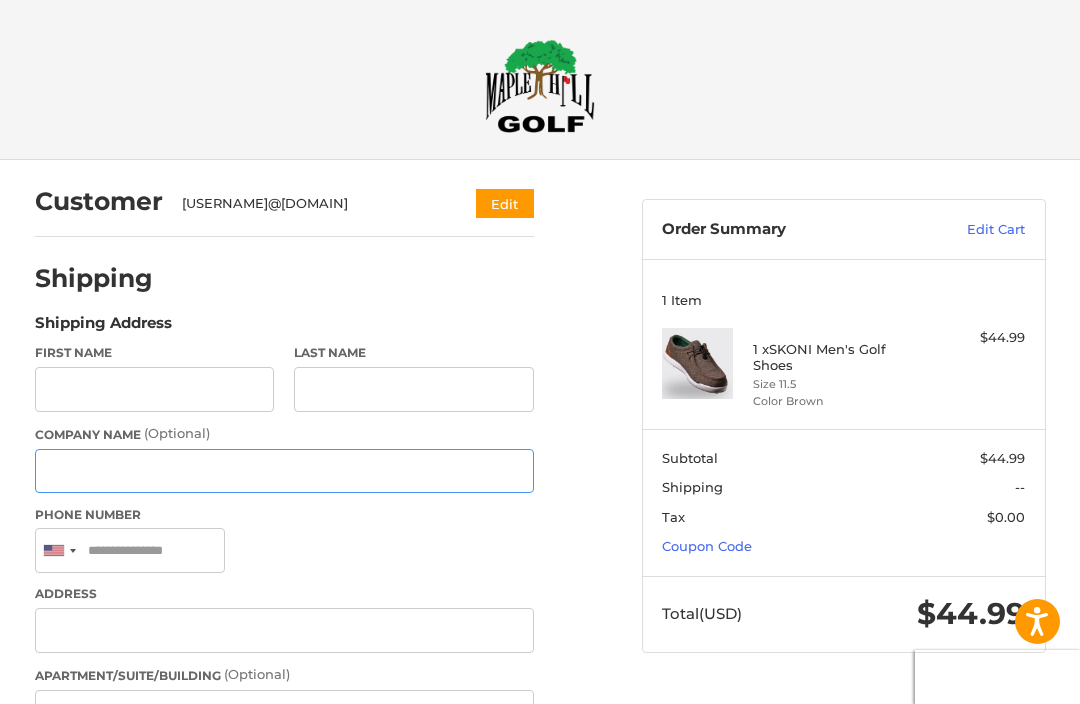 click on "Company Name   (Optional)" at bounding box center (284, 471) 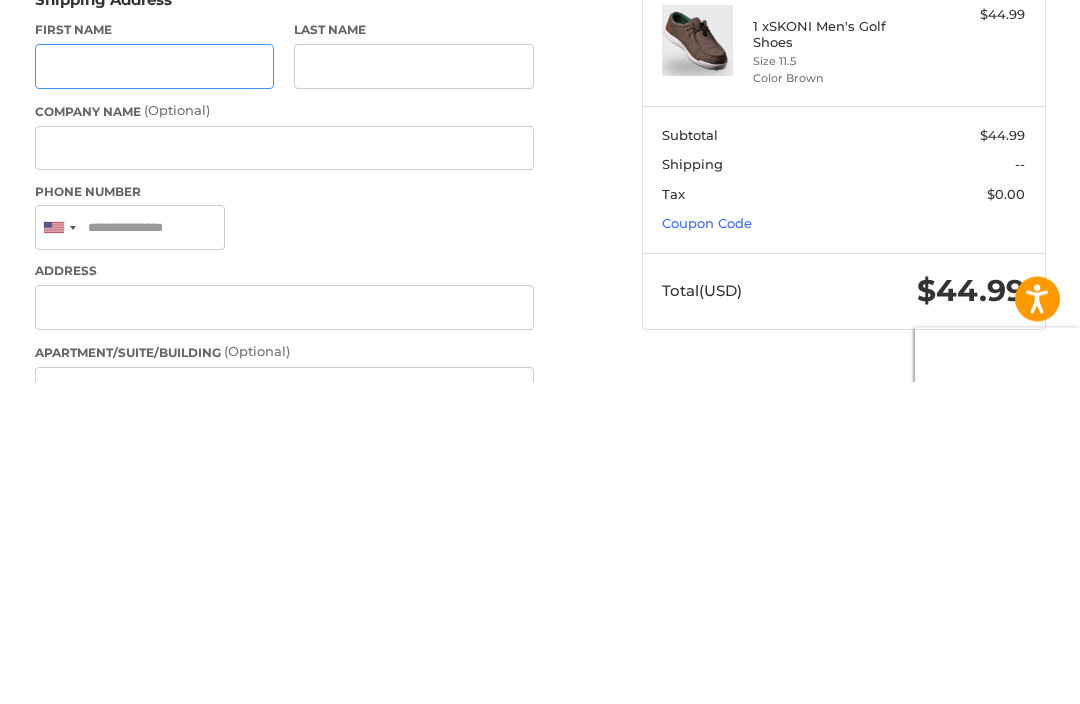 click on "First Name" at bounding box center [155, 389] 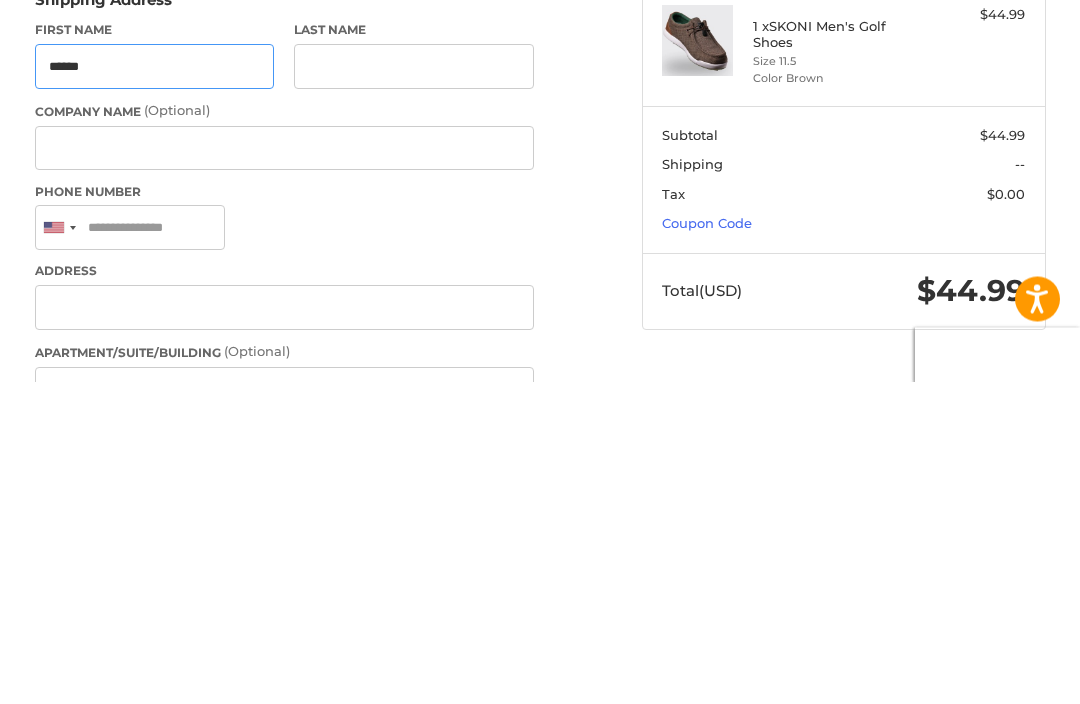 type on "******" 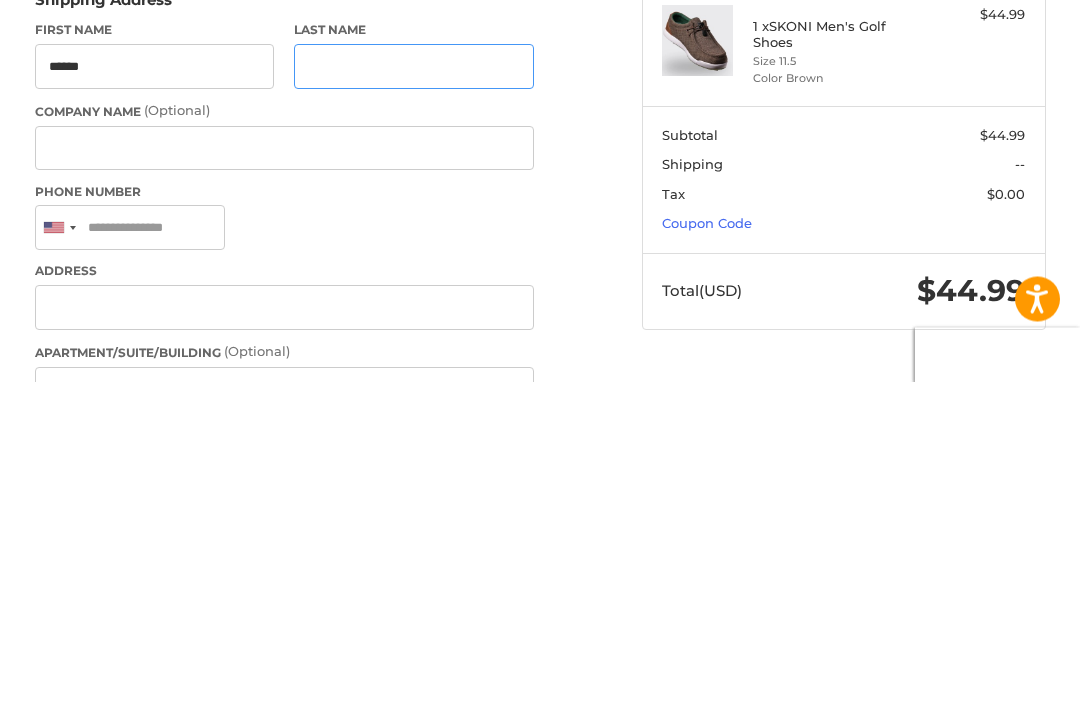 click on "Last Name" at bounding box center (414, 389) 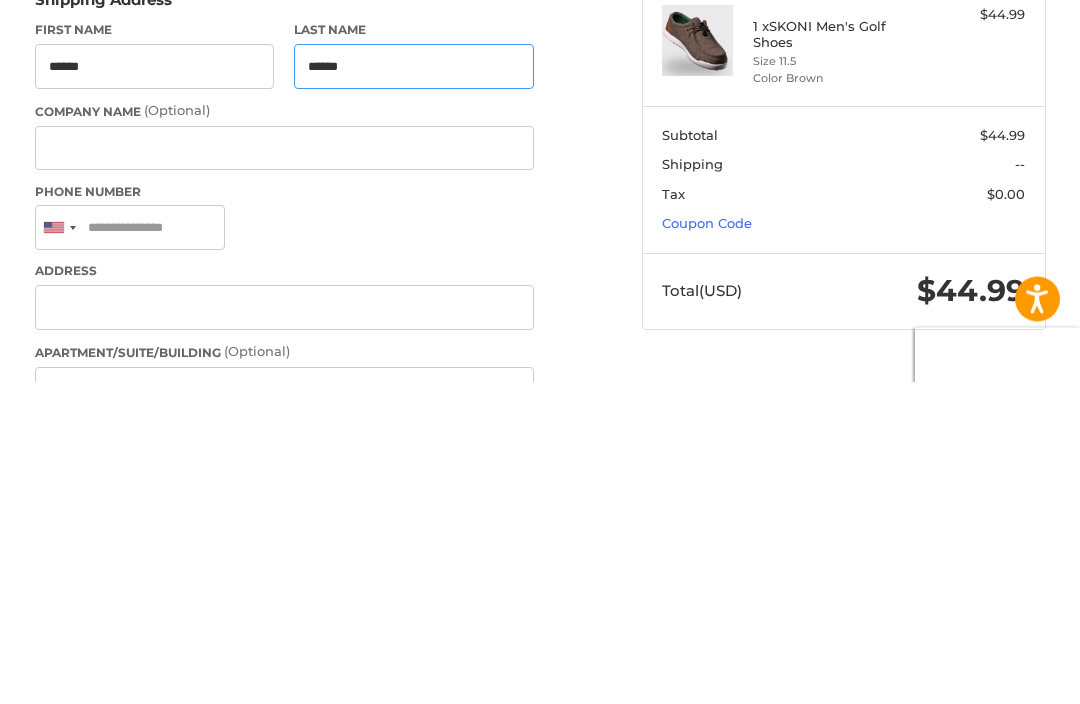 type on "******" 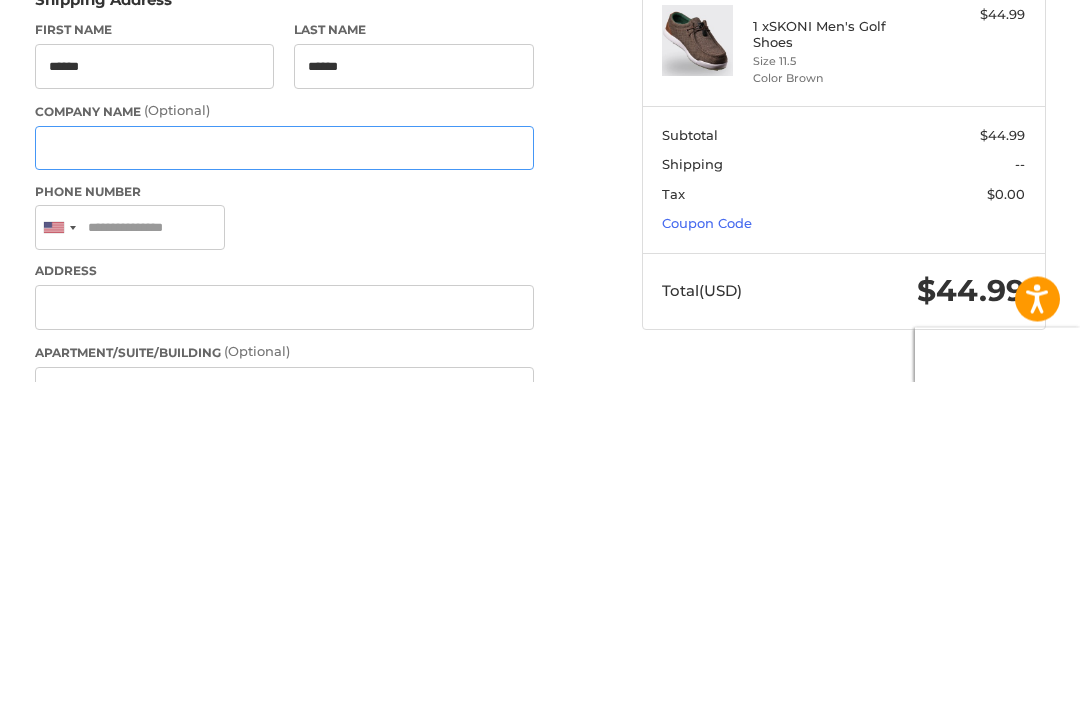 click on "Company Name   (Optional)" at bounding box center [284, 471] 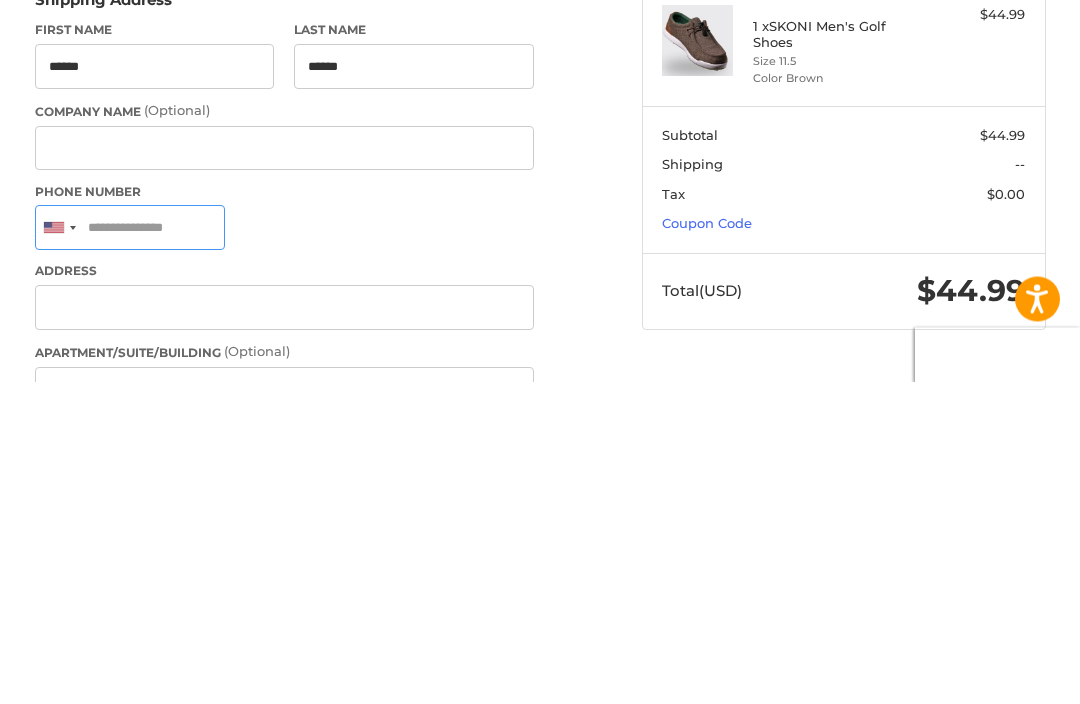 click on "Phone Number" at bounding box center (130, 550) 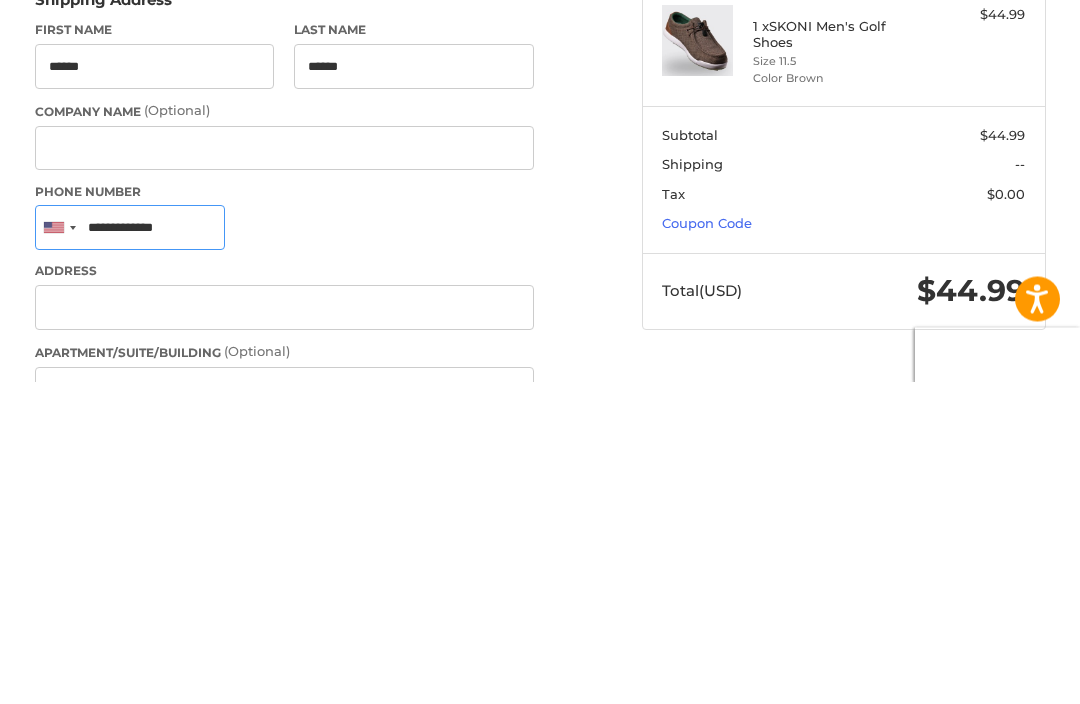 type on "**********" 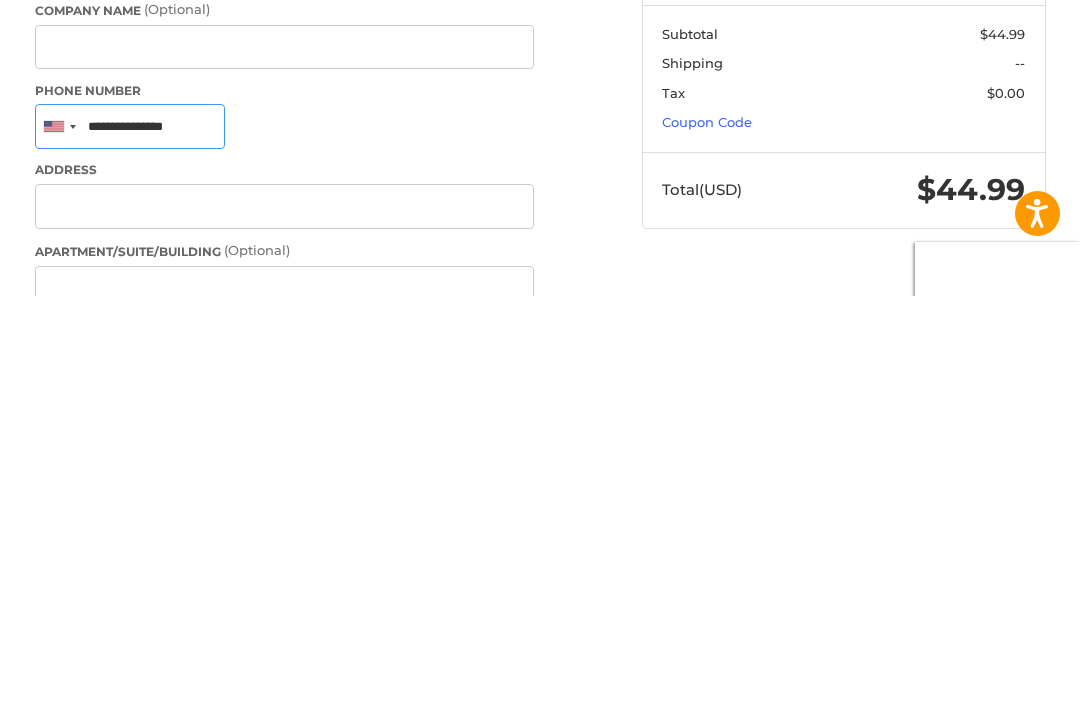 scroll, scrollTop: 31, scrollLeft: 0, axis: vertical 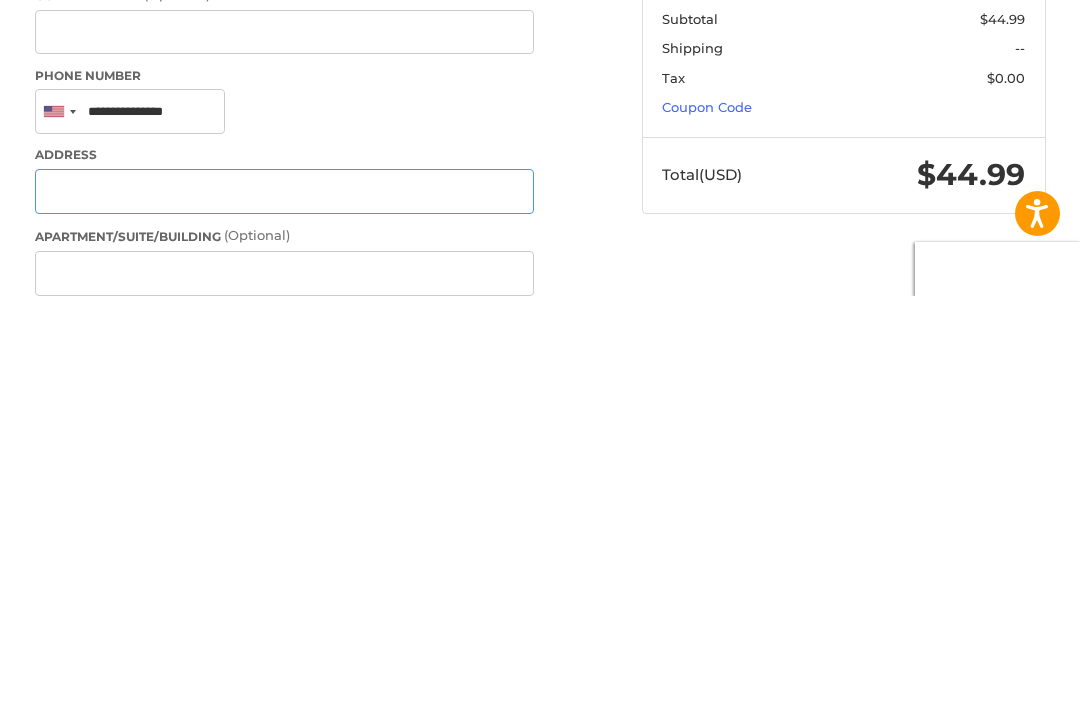click on "Address" at bounding box center [284, 599] 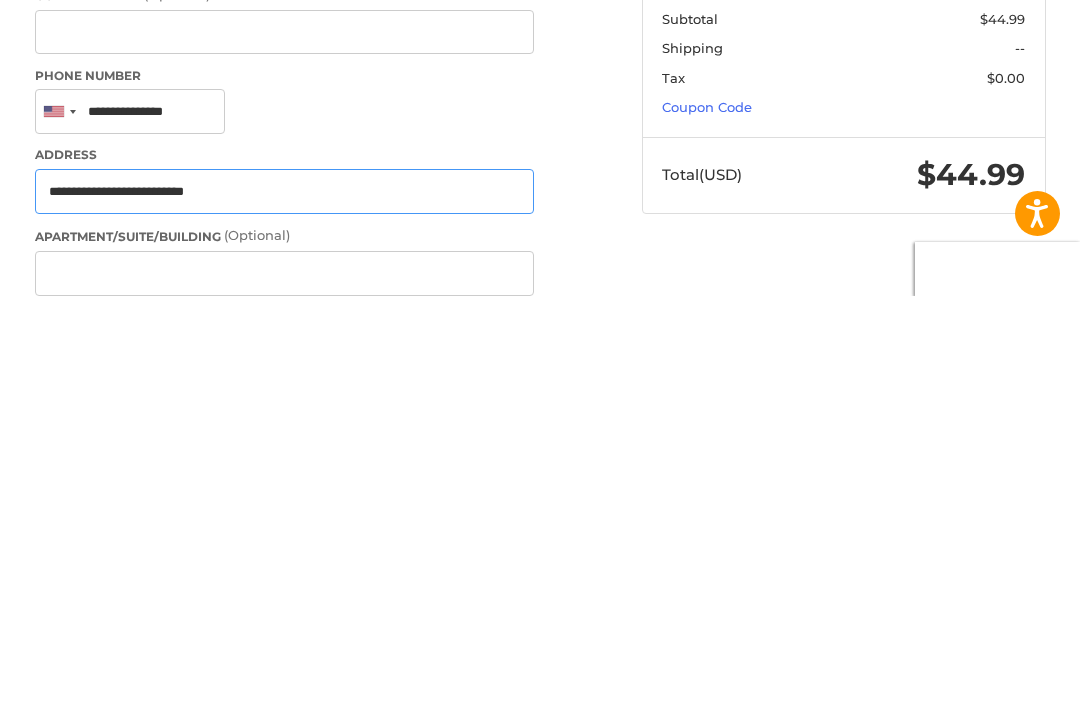 type on "**********" 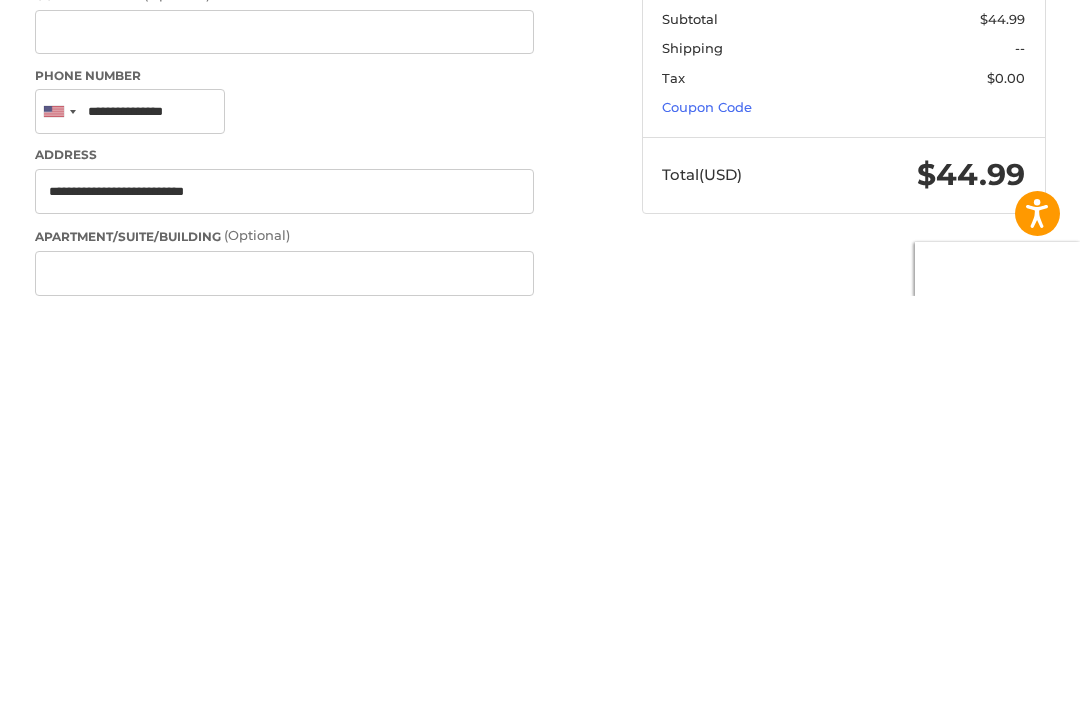 click on "City" at bounding box center (284, 761) 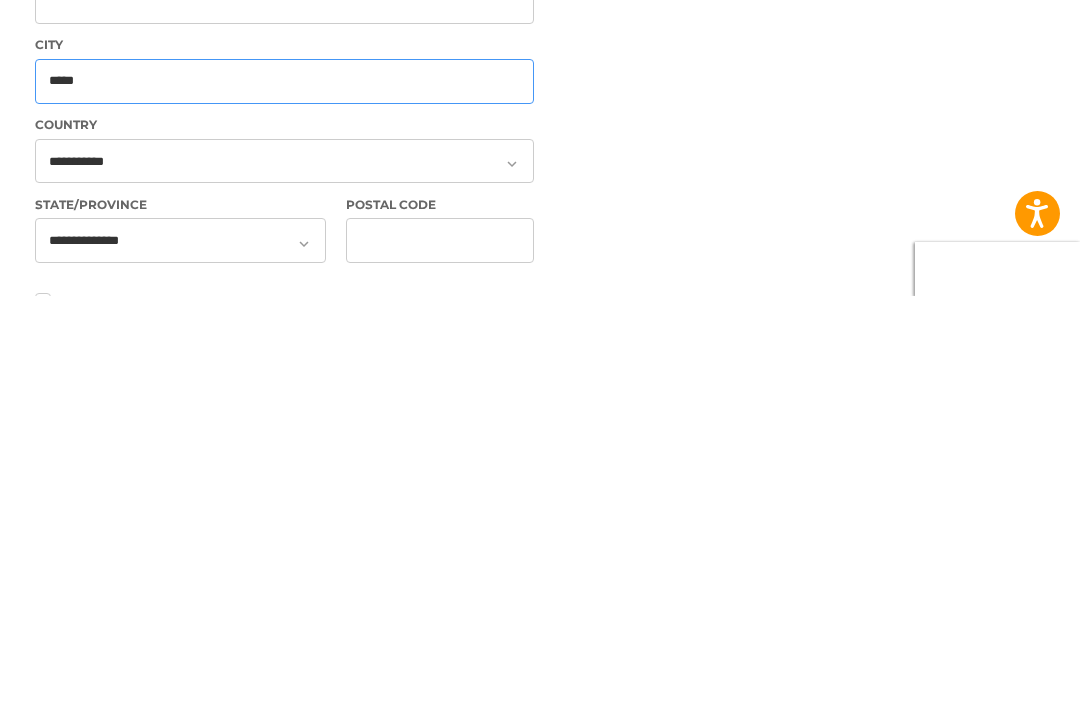scroll, scrollTop: 307, scrollLeft: 0, axis: vertical 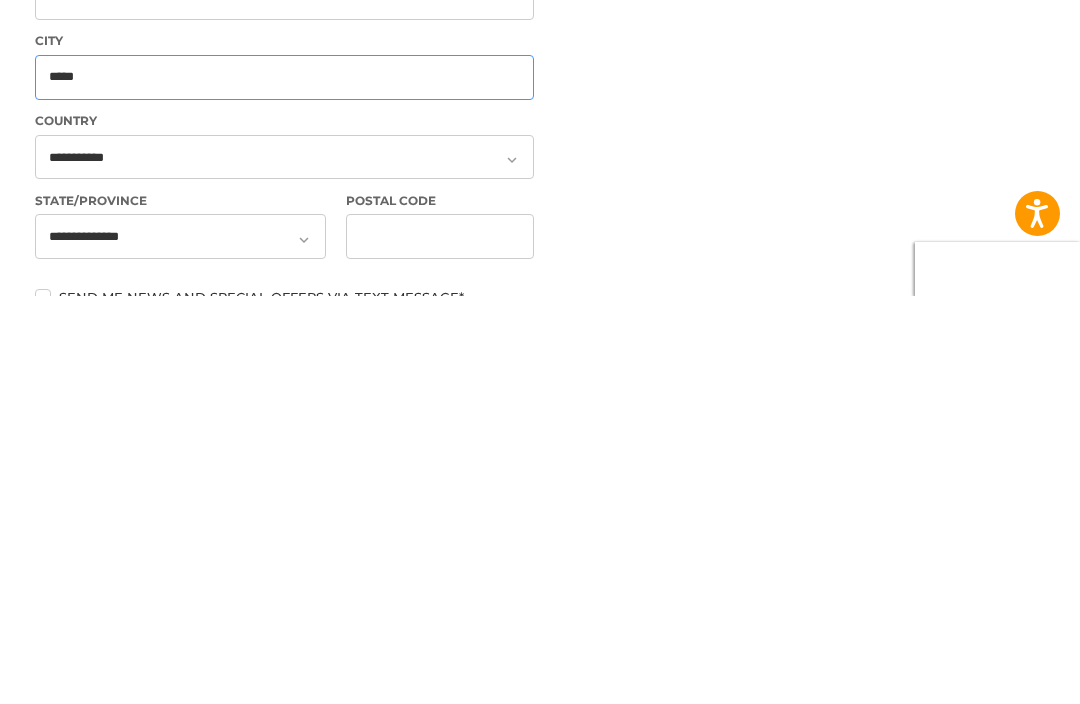 type on "*****" 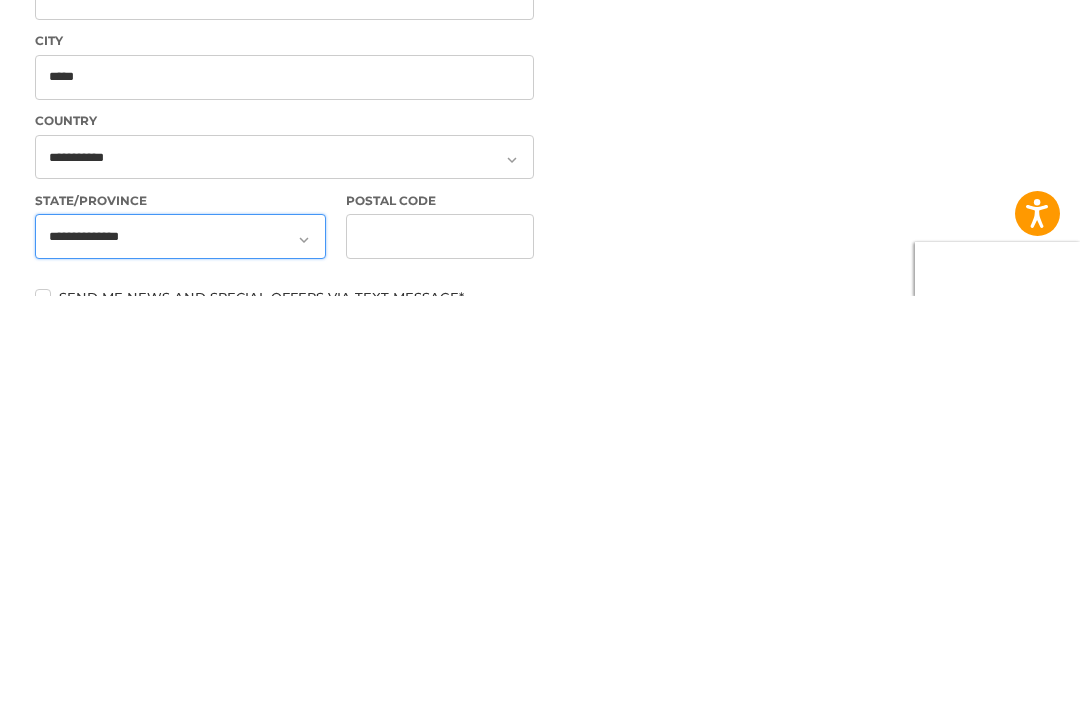 click on "**********" at bounding box center [181, 644] 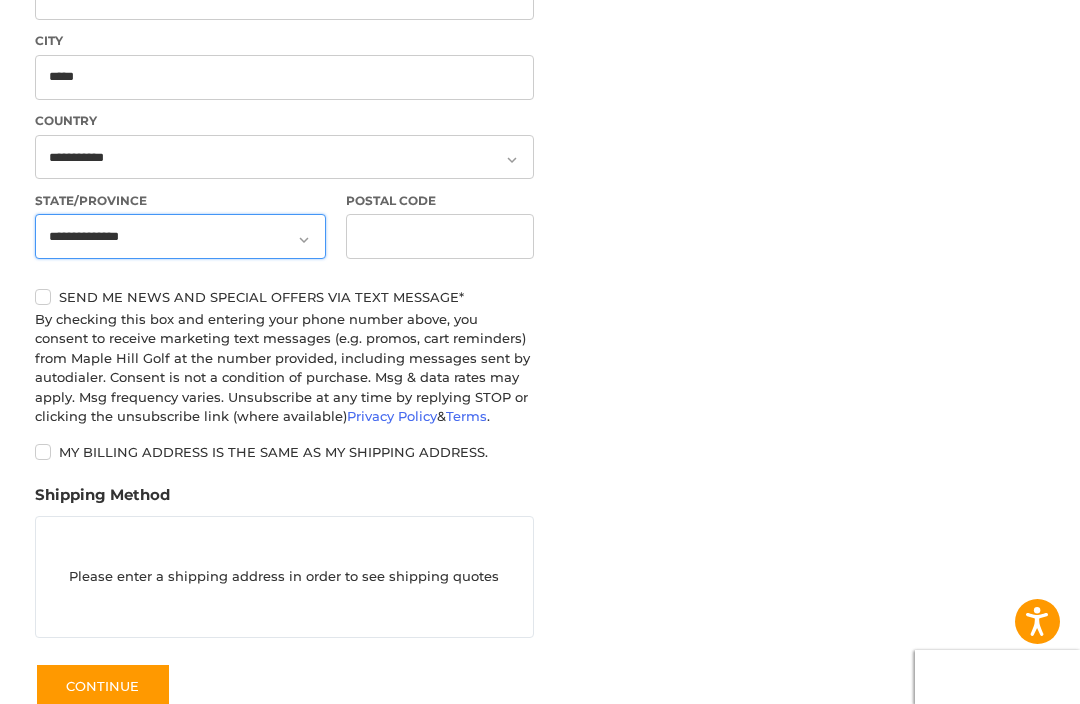 select on "**" 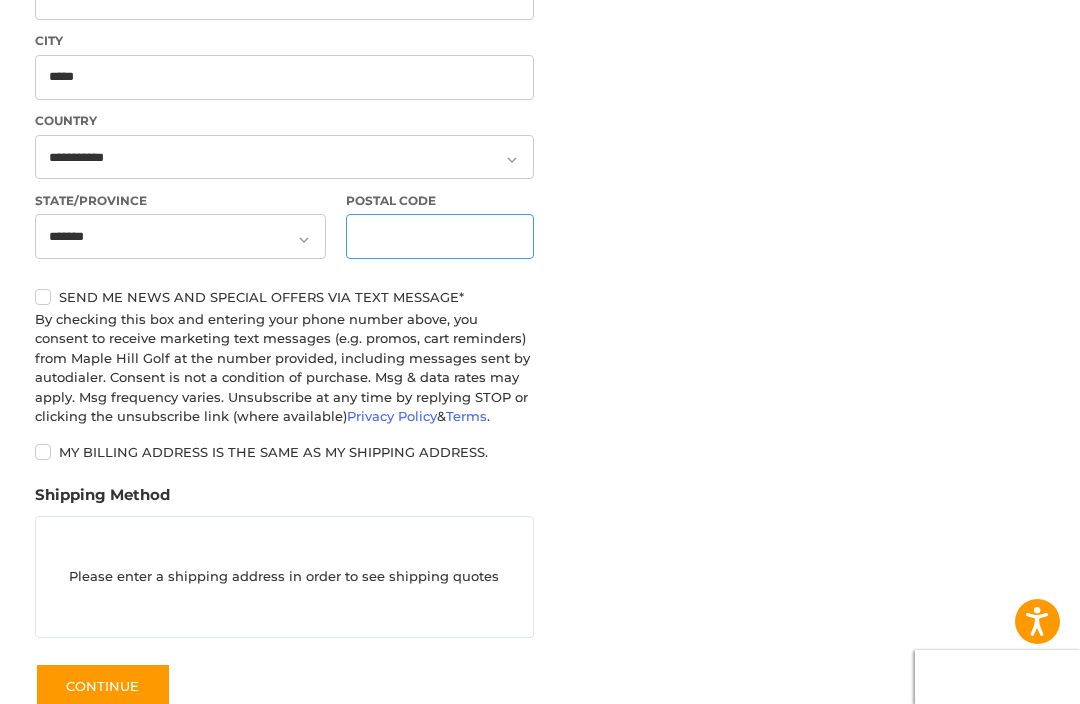 click on "Postal Code" at bounding box center (440, 236) 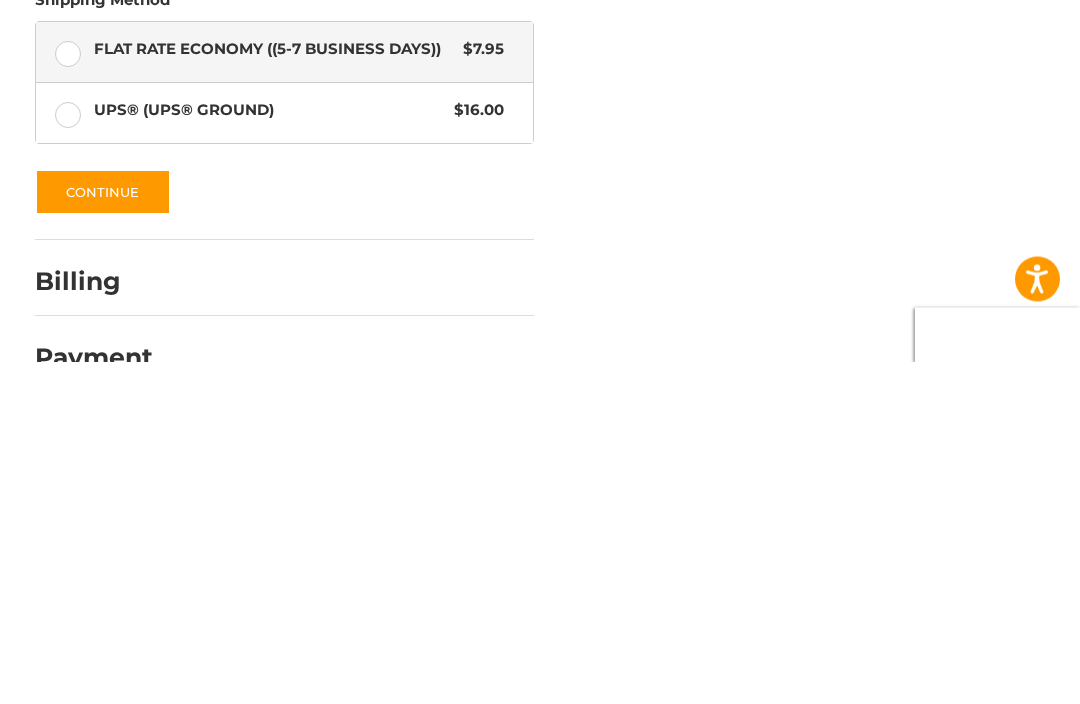 scroll, scrollTop: 916, scrollLeft: 0, axis: vertical 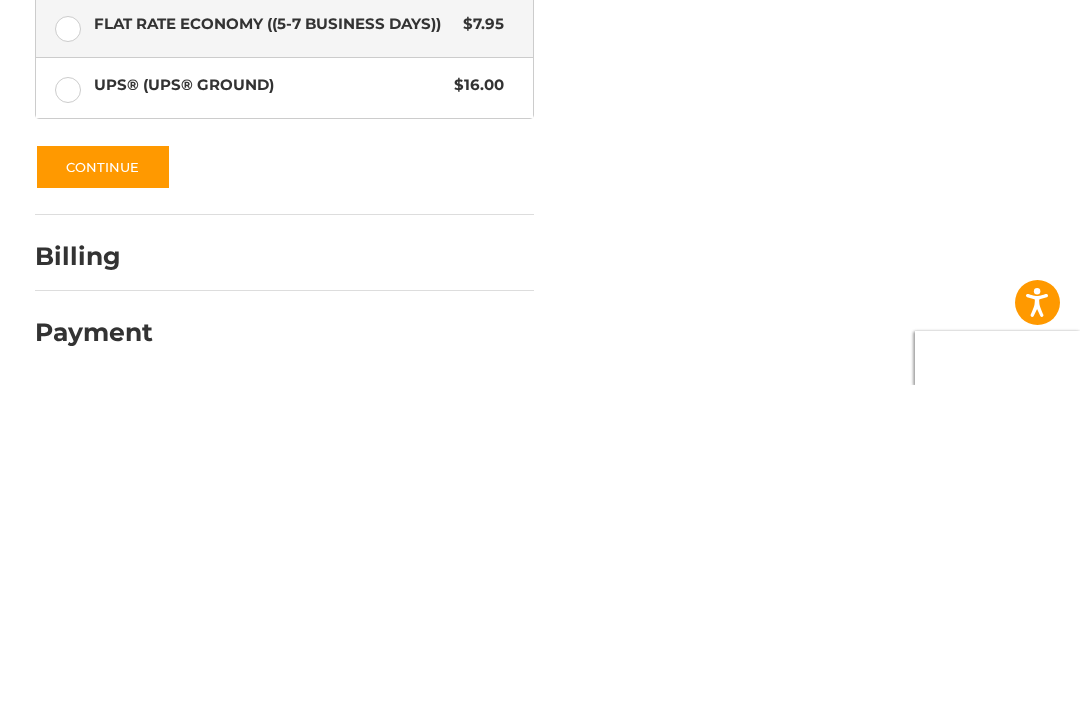 type on "*****" 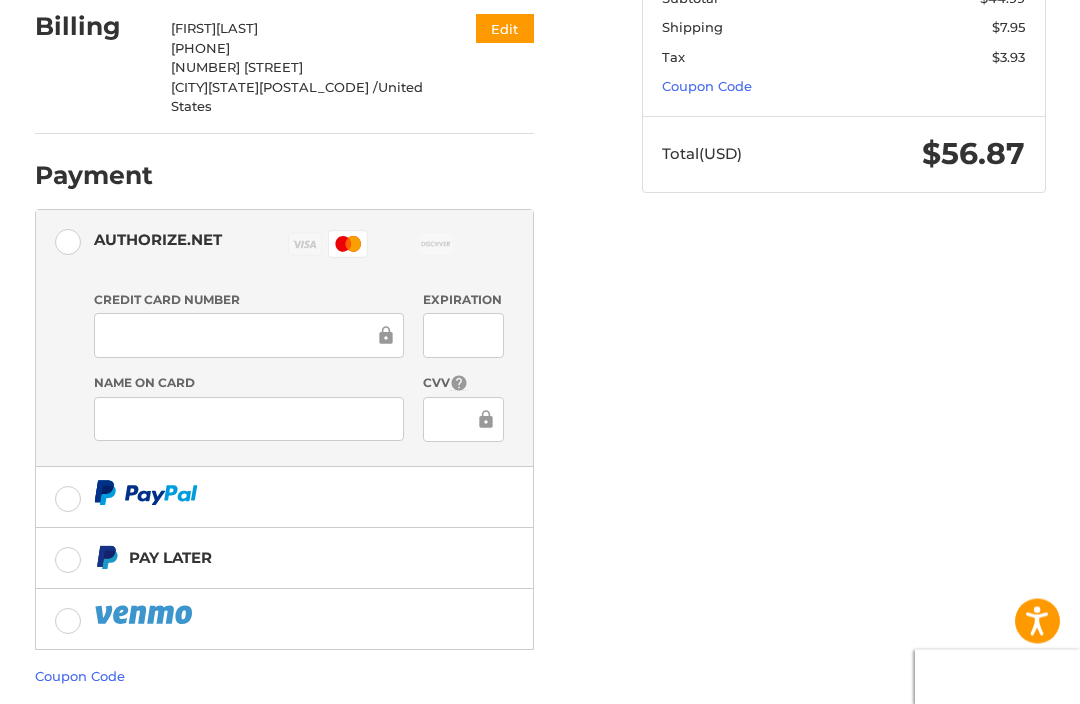 scroll, scrollTop: 440, scrollLeft: 0, axis: vertical 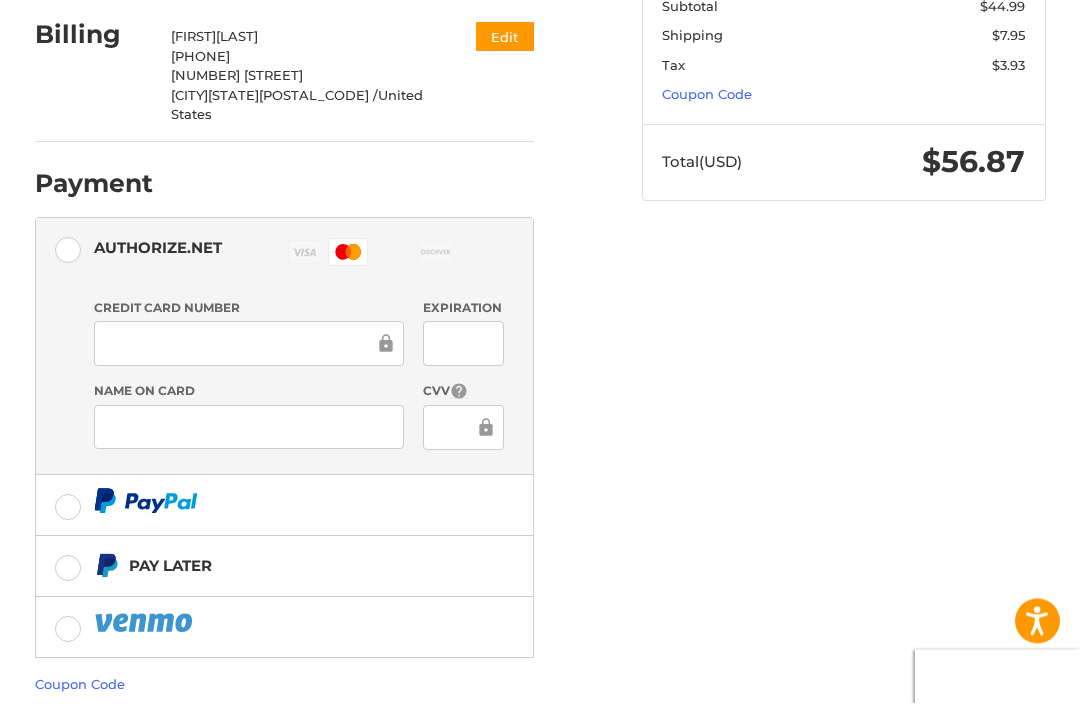click on "Place Order" at bounding box center [284, 747] 